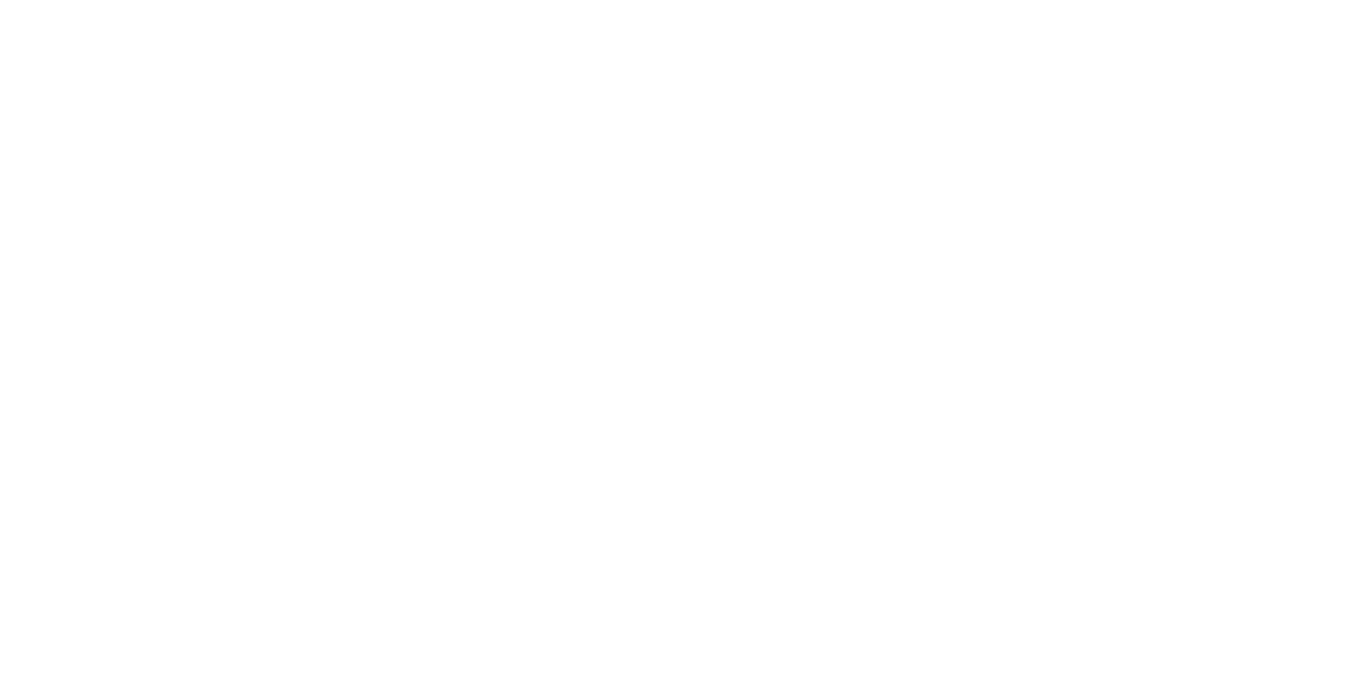 scroll, scrollTop: 0, scrollLeft: 0, axis: both 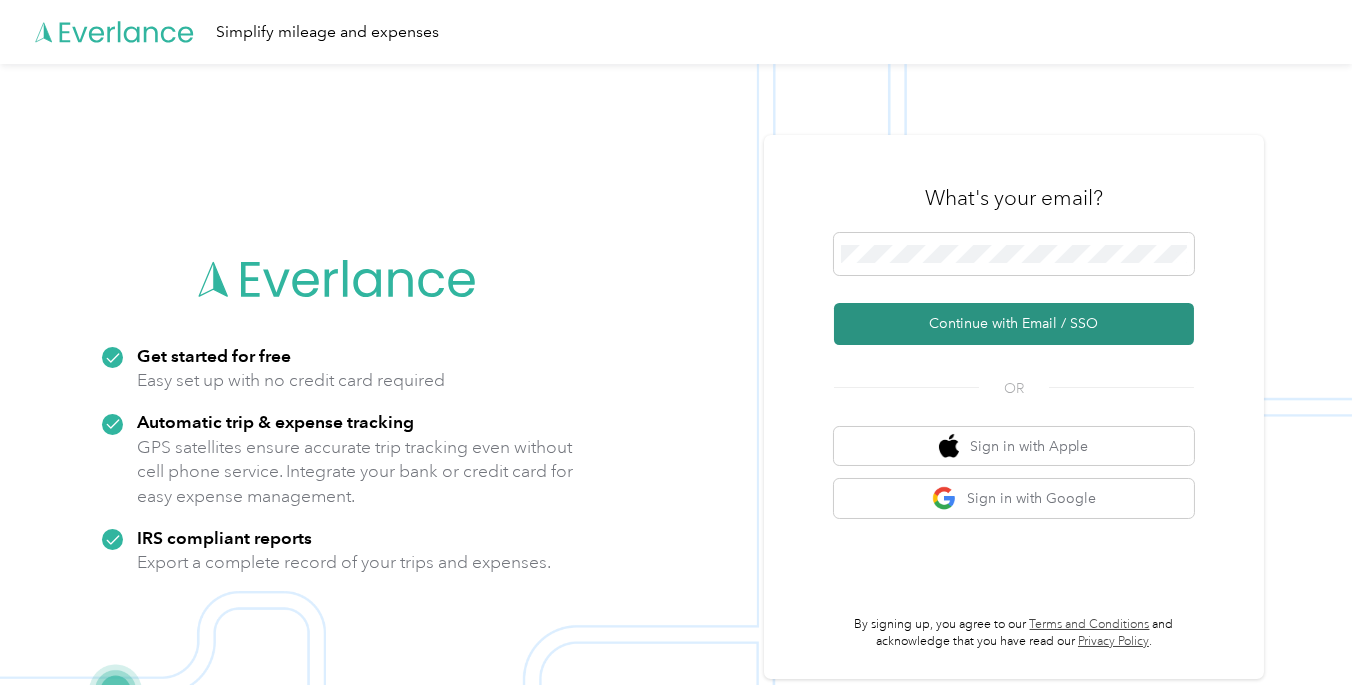 click on "Continue with Email / SSO" at bounding box center (1014, 324) 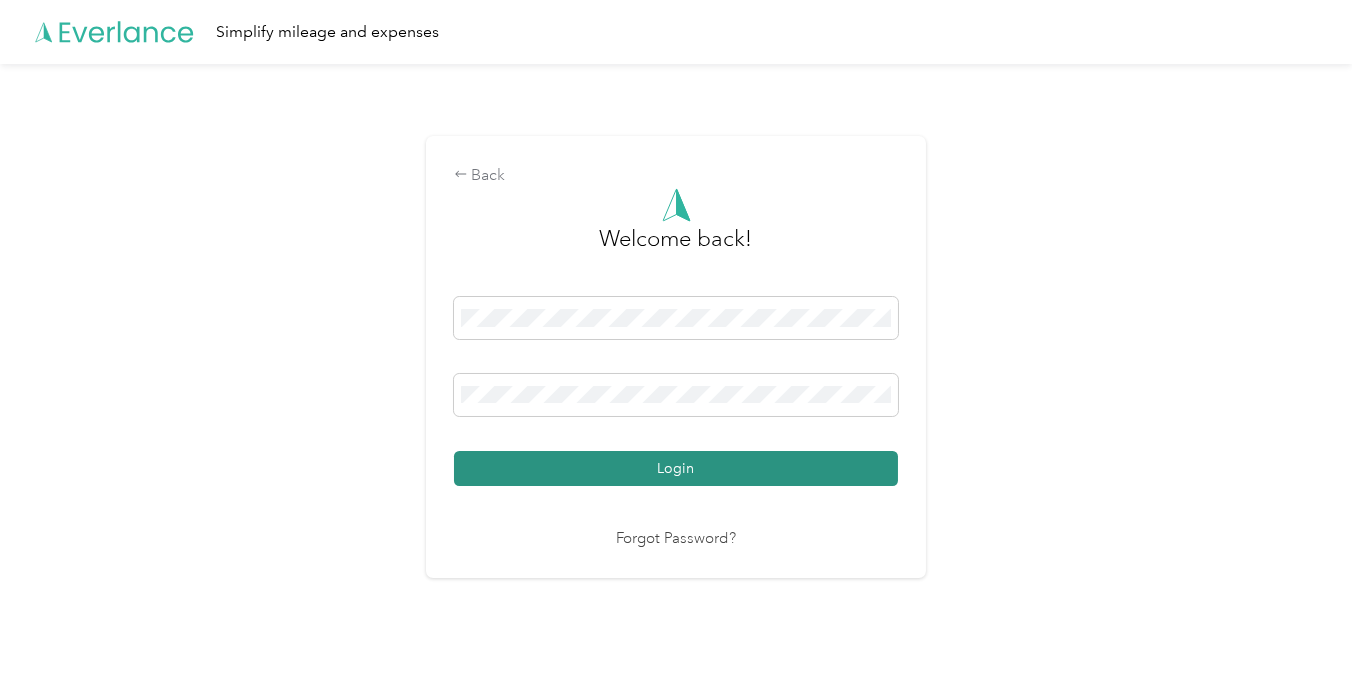 click on "Login" at bounding box center [676, 468] 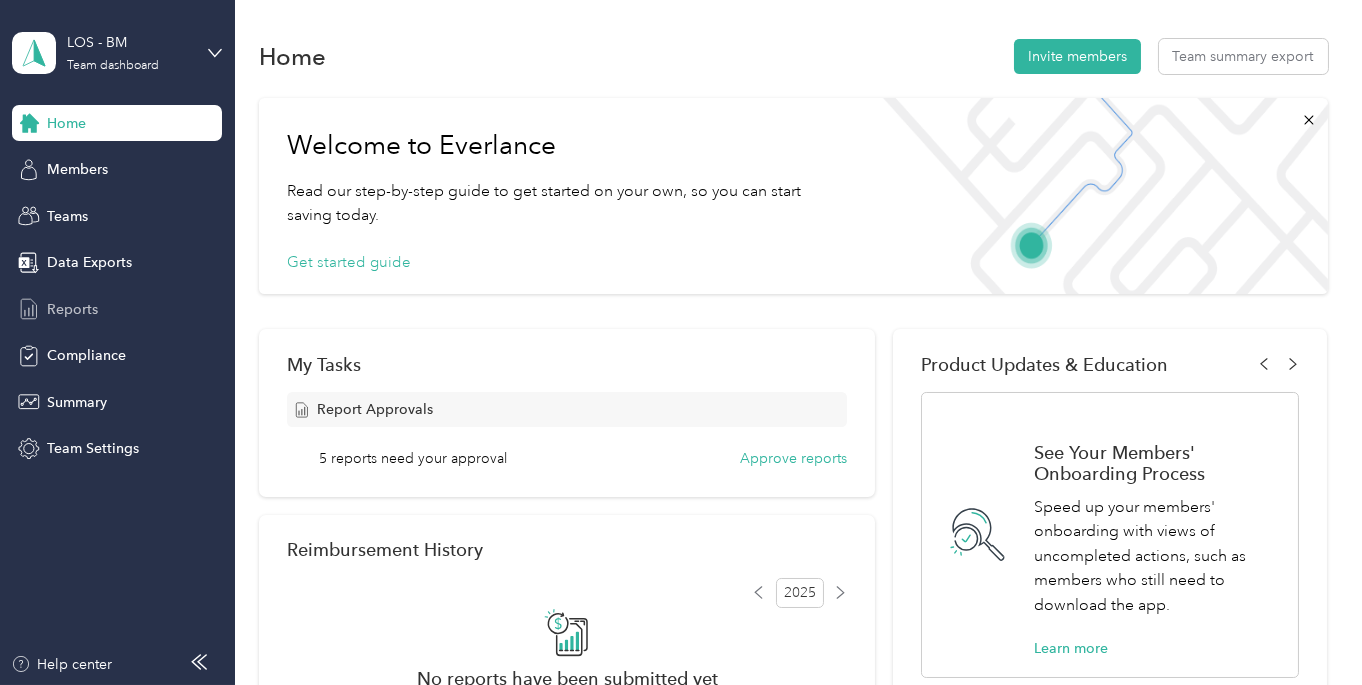 click on "Reports" at bounding box center [72, 309] 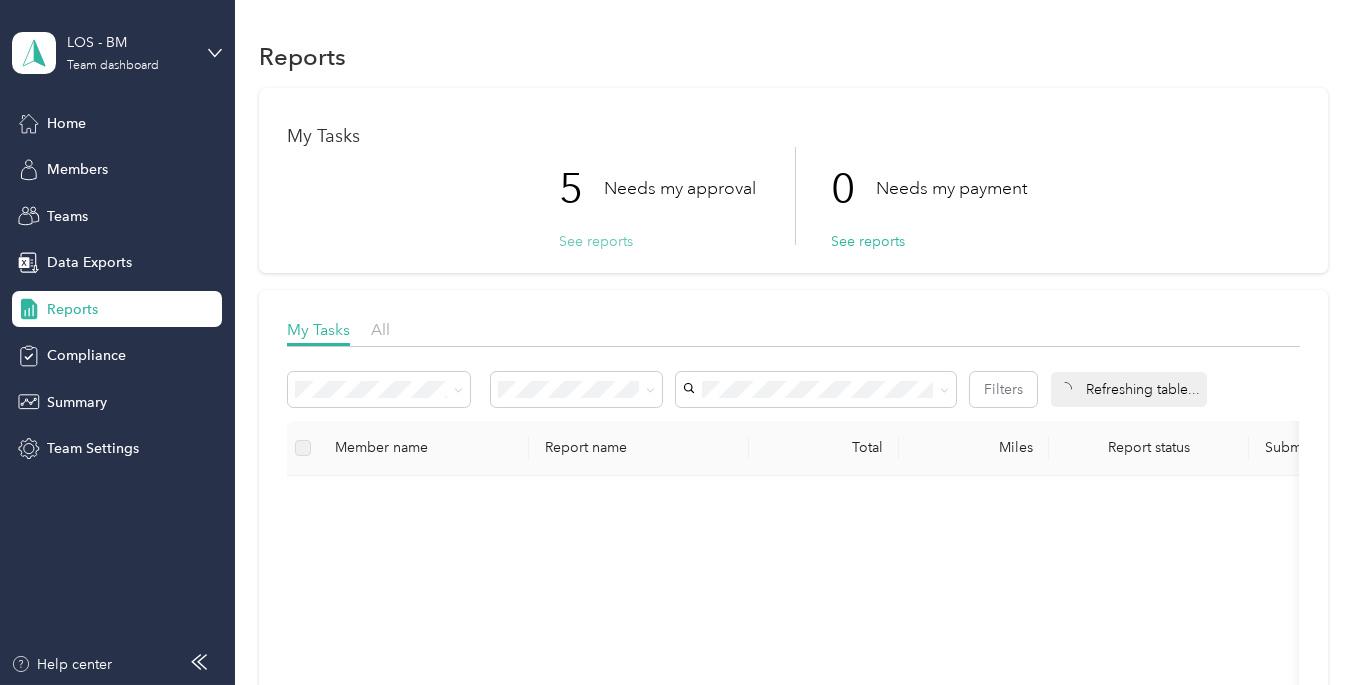 click on "See reports" at bounding box center [596, 241] 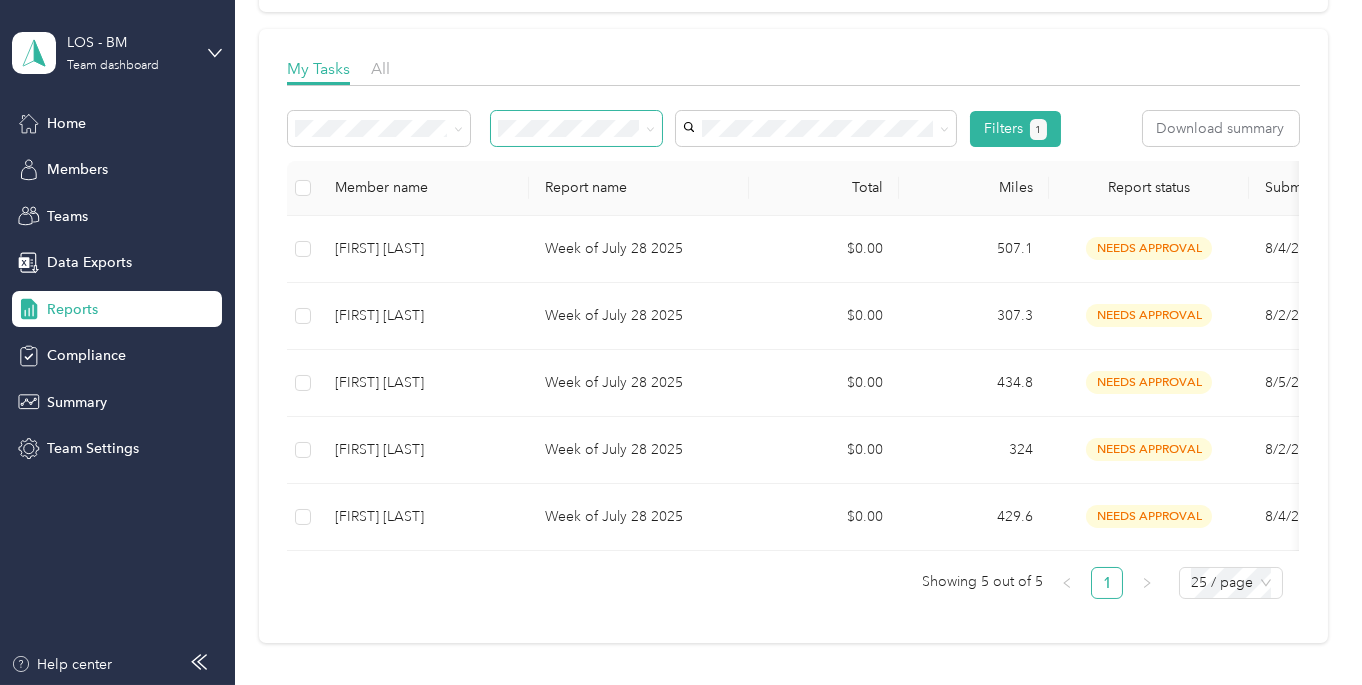 scroll, scrollTop: 300, scrollLeft: 0, axis: vertical 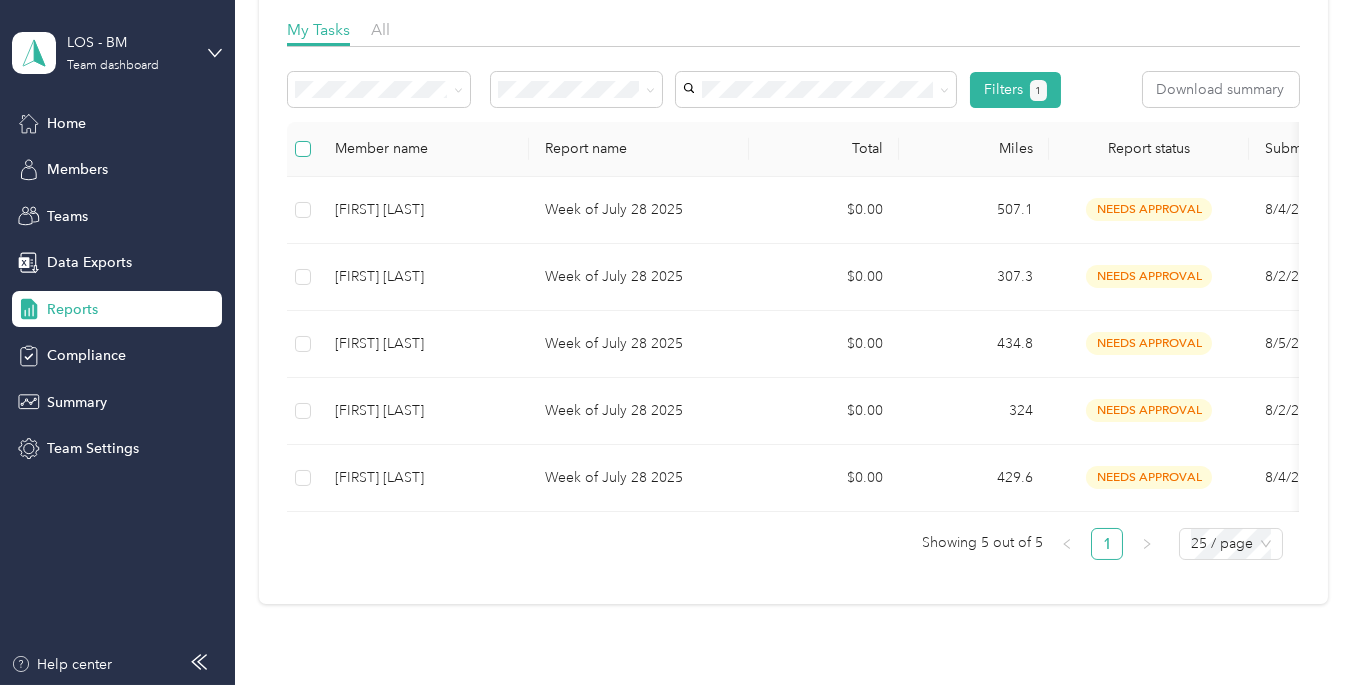 click at bounding box center (303, 149) 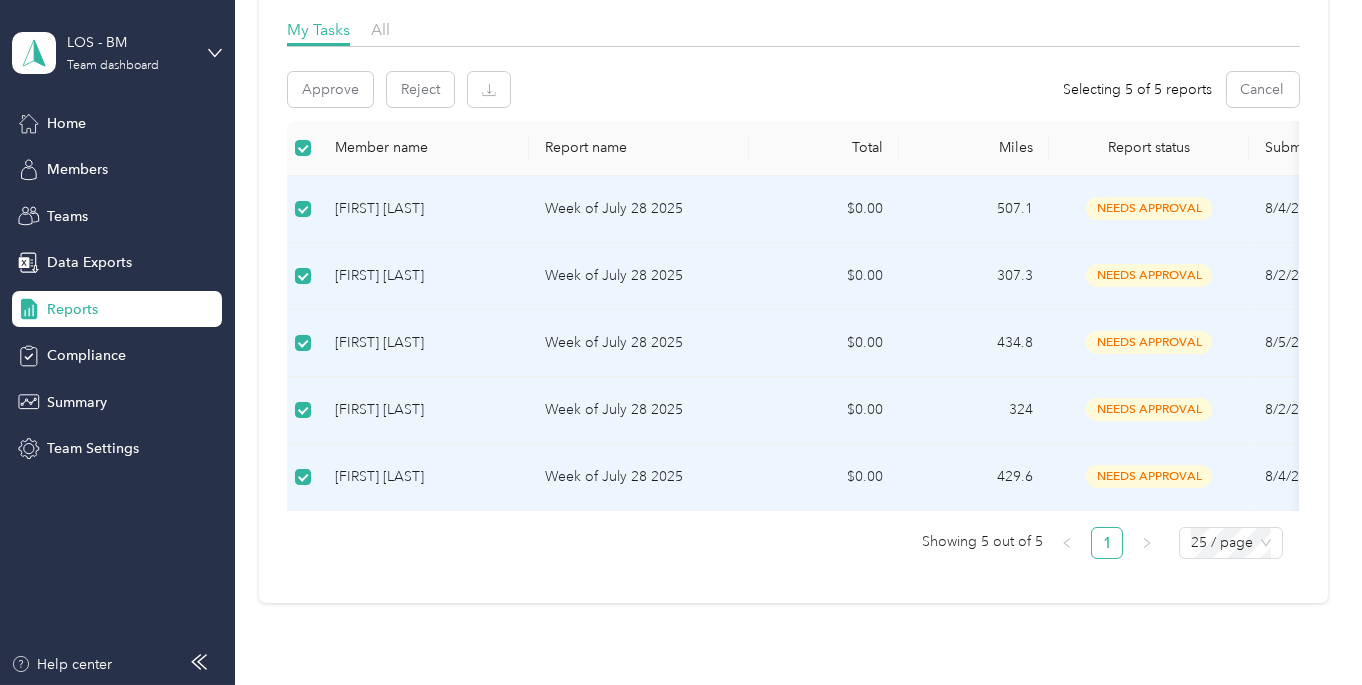 click on "Week of July 28 2025" at bounding box center (639, 209) 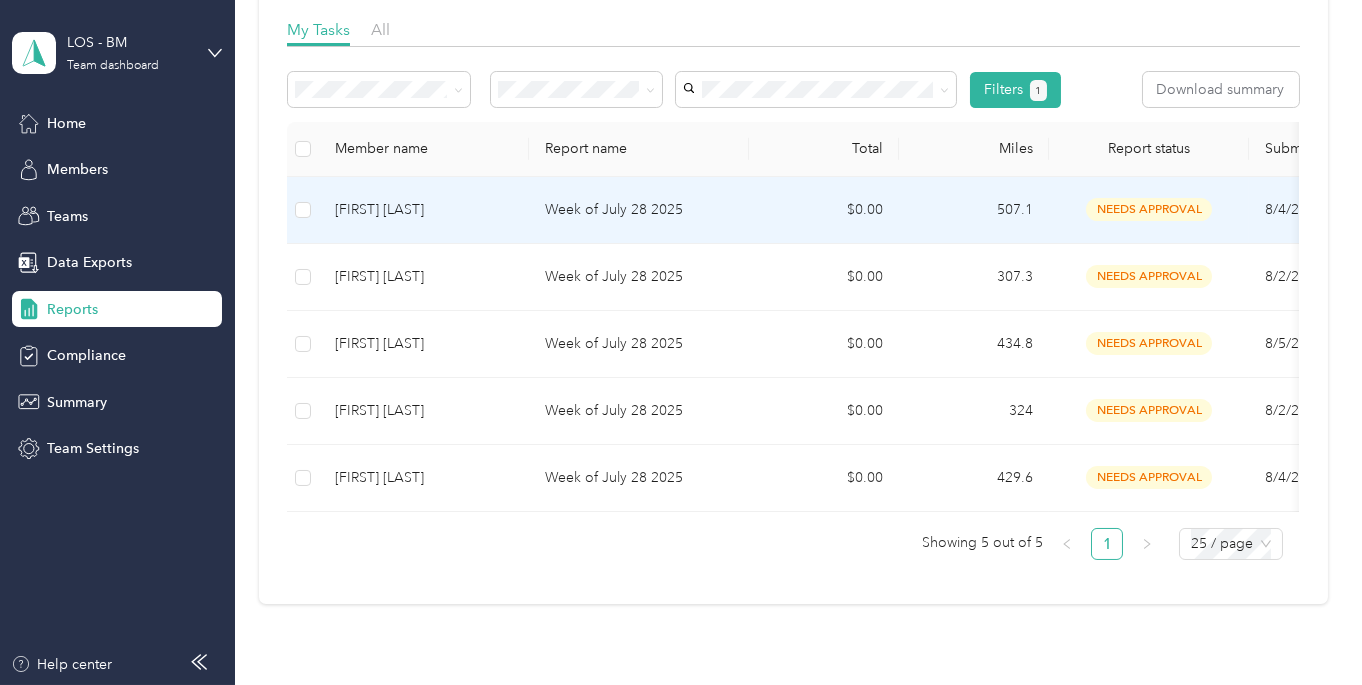 click on "Week of July 28 2025" at bounding box center [639, 210] 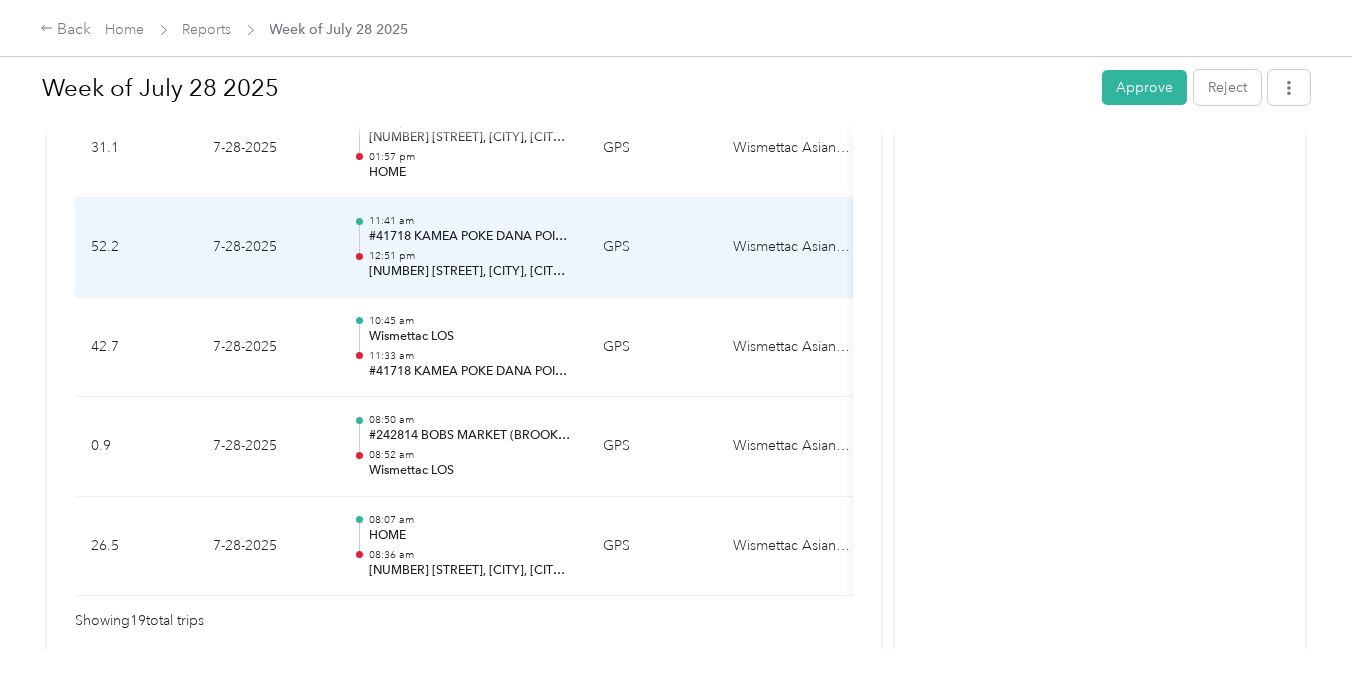 scroll, scrollTop: 2099, scrollLeft: 0, axis: vertical 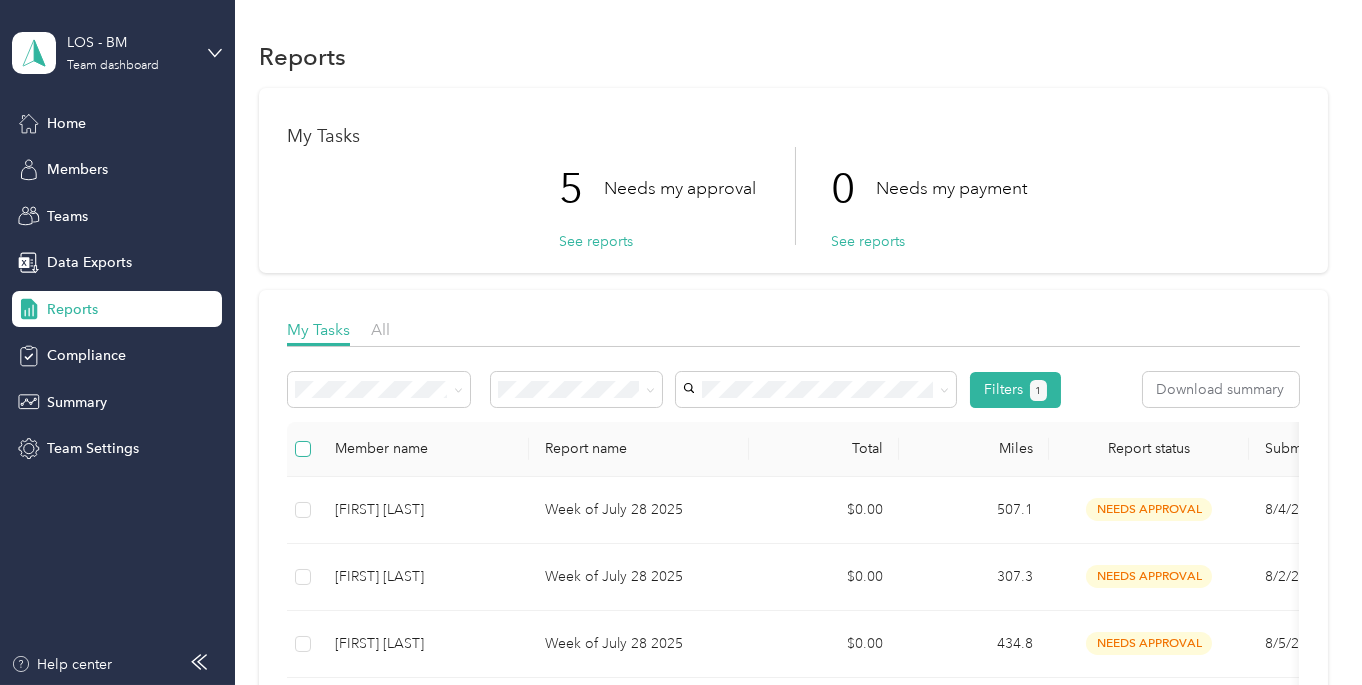 click at bounding box center [303, 449] 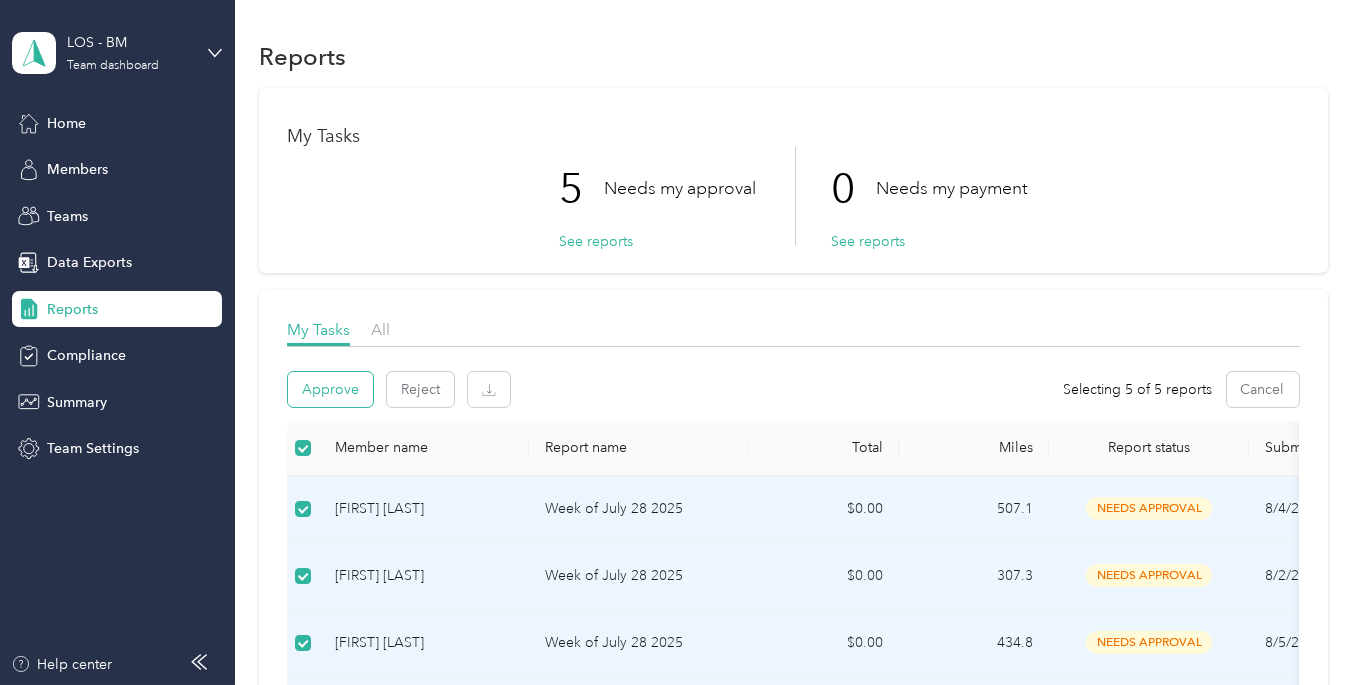 click on "Approve" at bounding box center (330, 389) 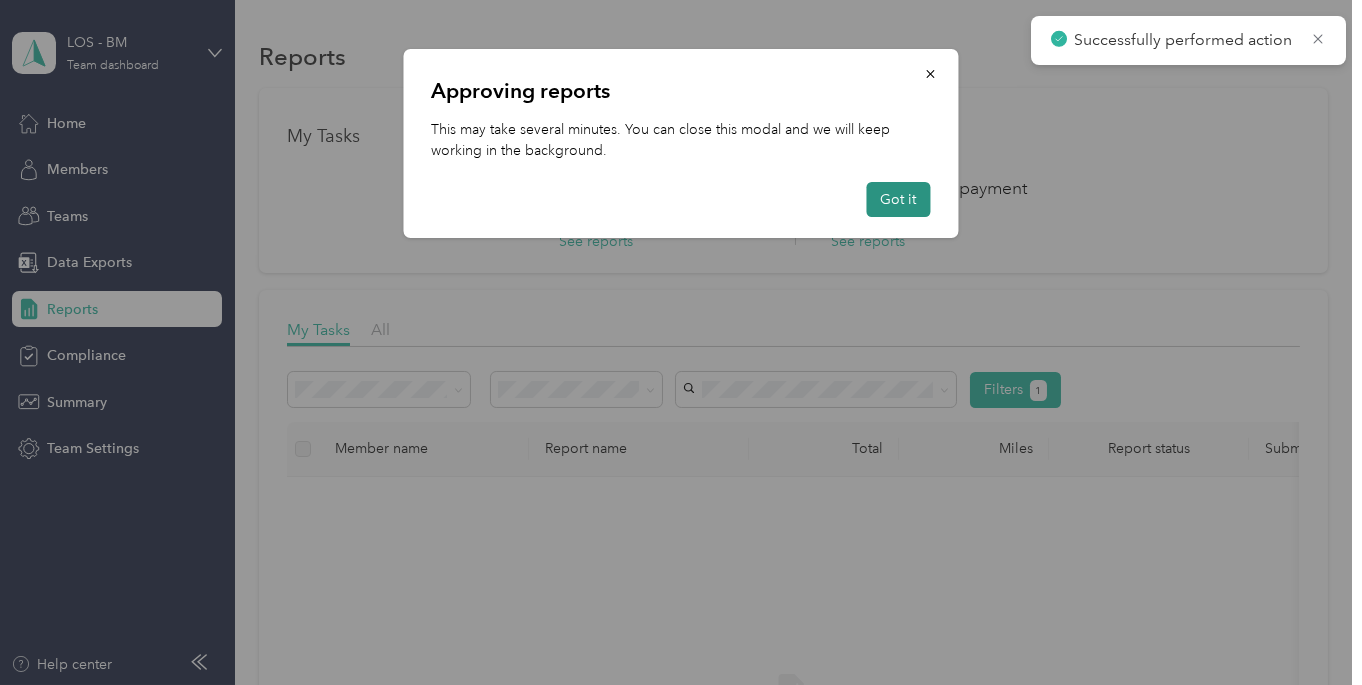 click on "Got it" at bounding box center [899, 199] 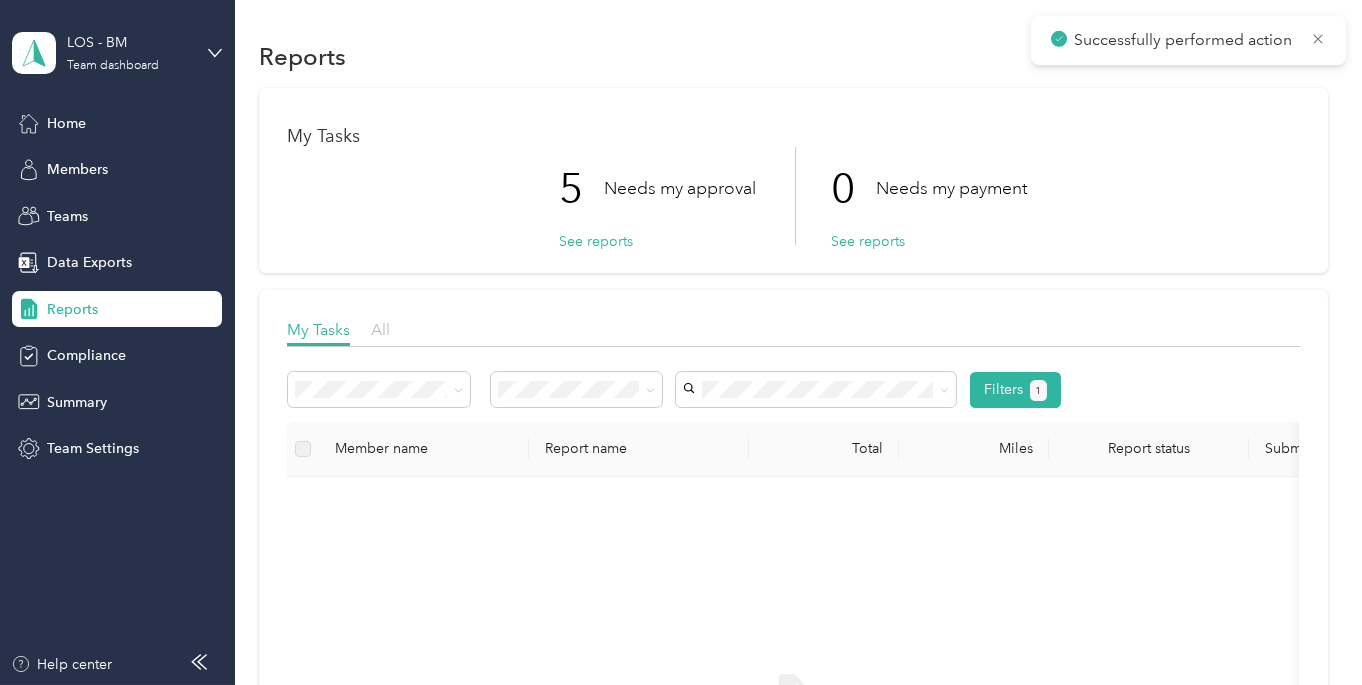 click on "All" at bounding box center (380, 330) 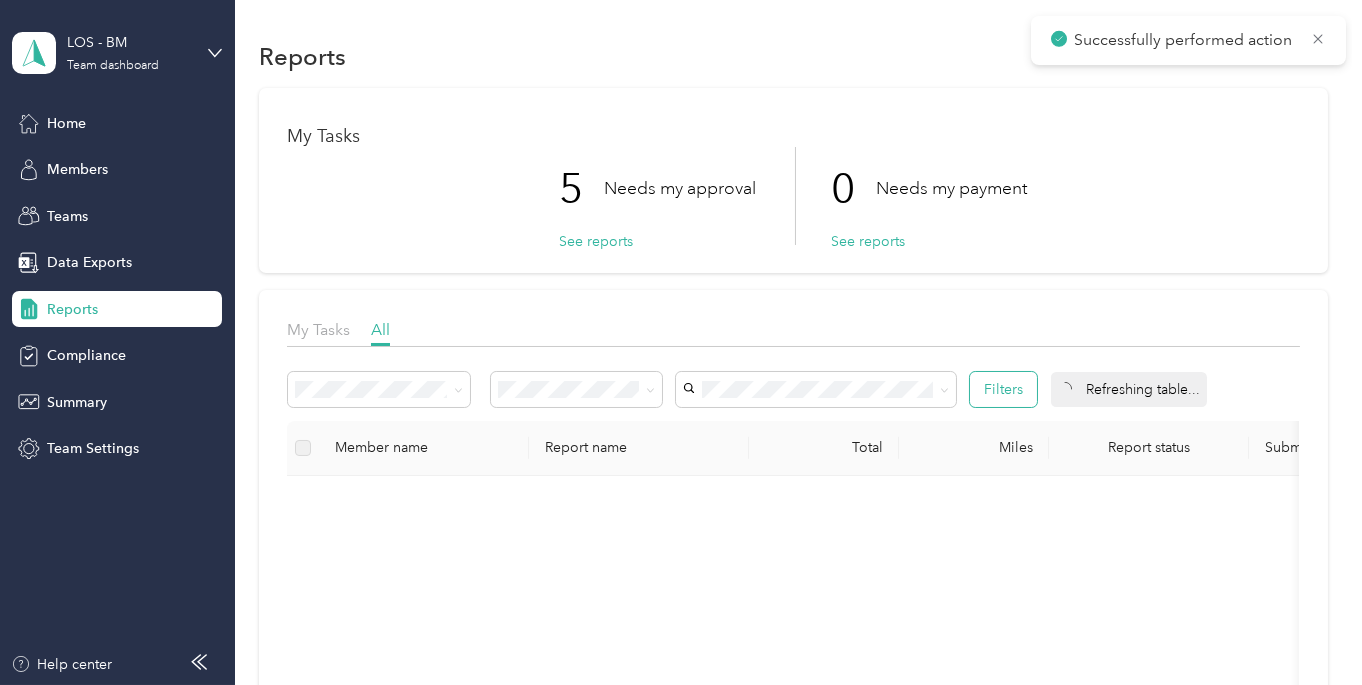 click on "Filters" at bounding box center [1003, 389] 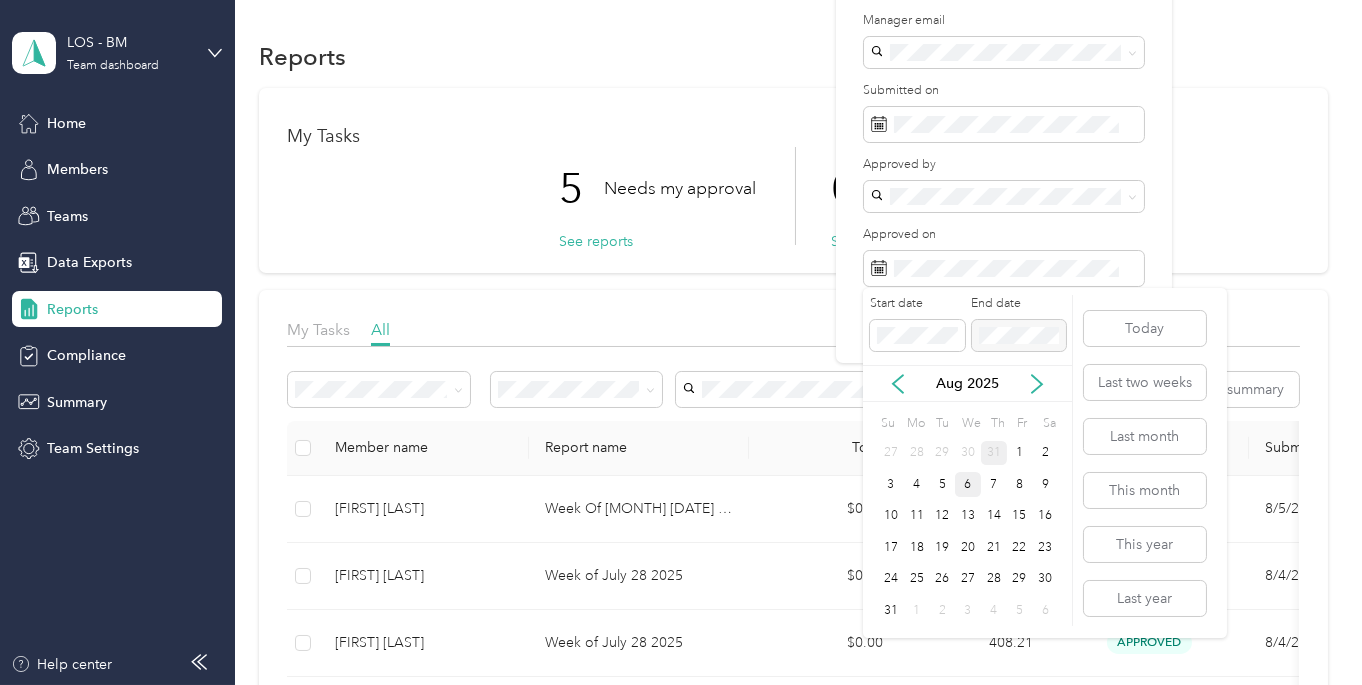 click on "31" at bounding box center (994, 453) 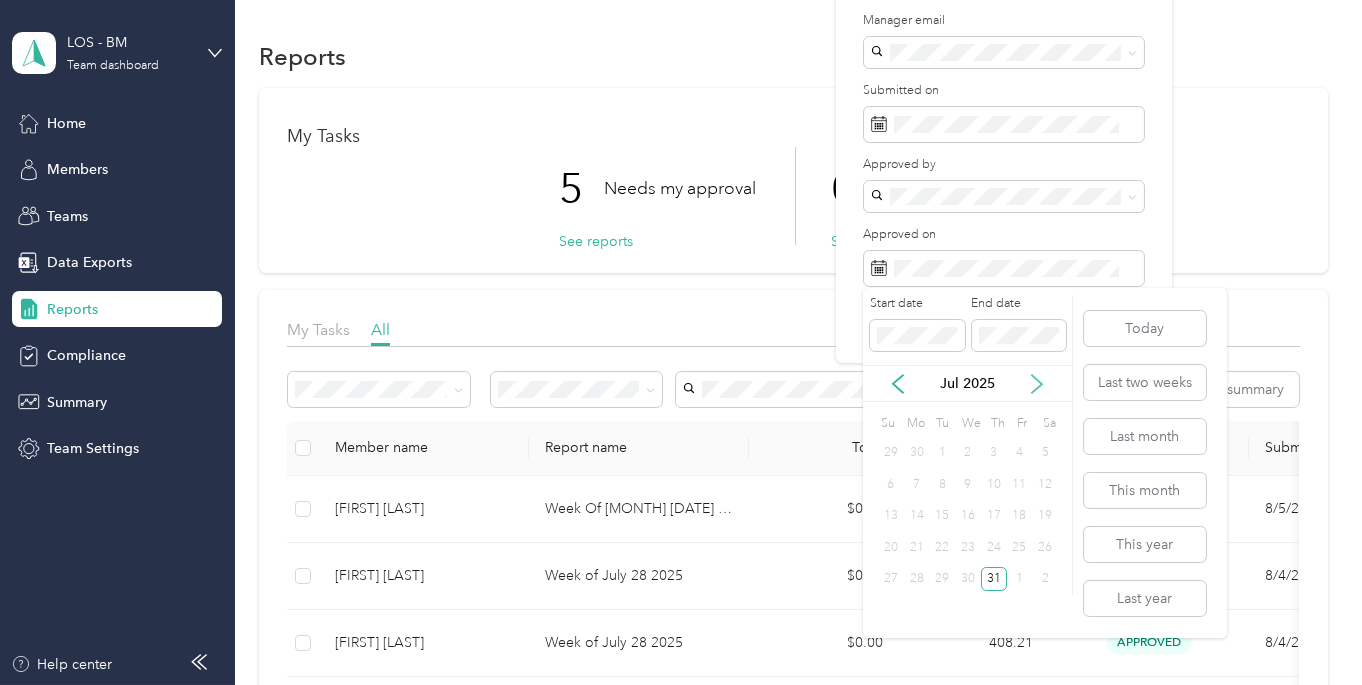 click 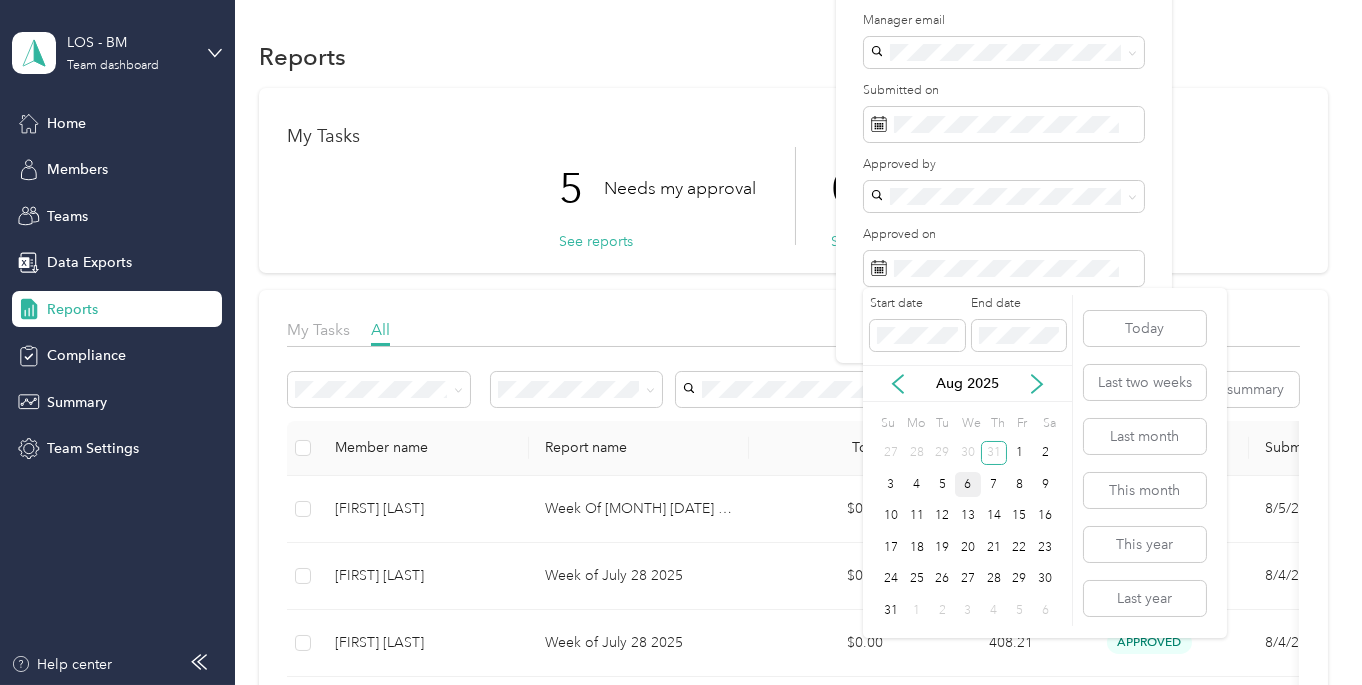 click on "6" at bounding box center [968, 484] 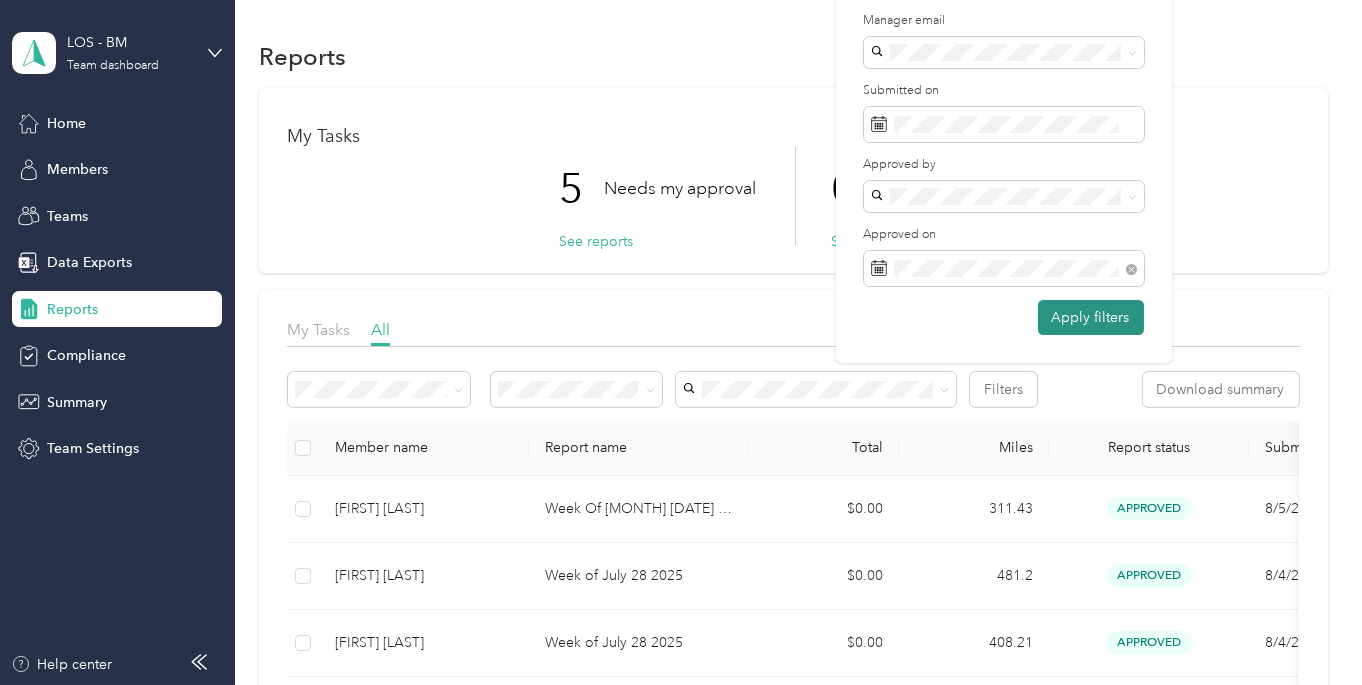 click on "Apply filters" at bounding box center [1091, 317] 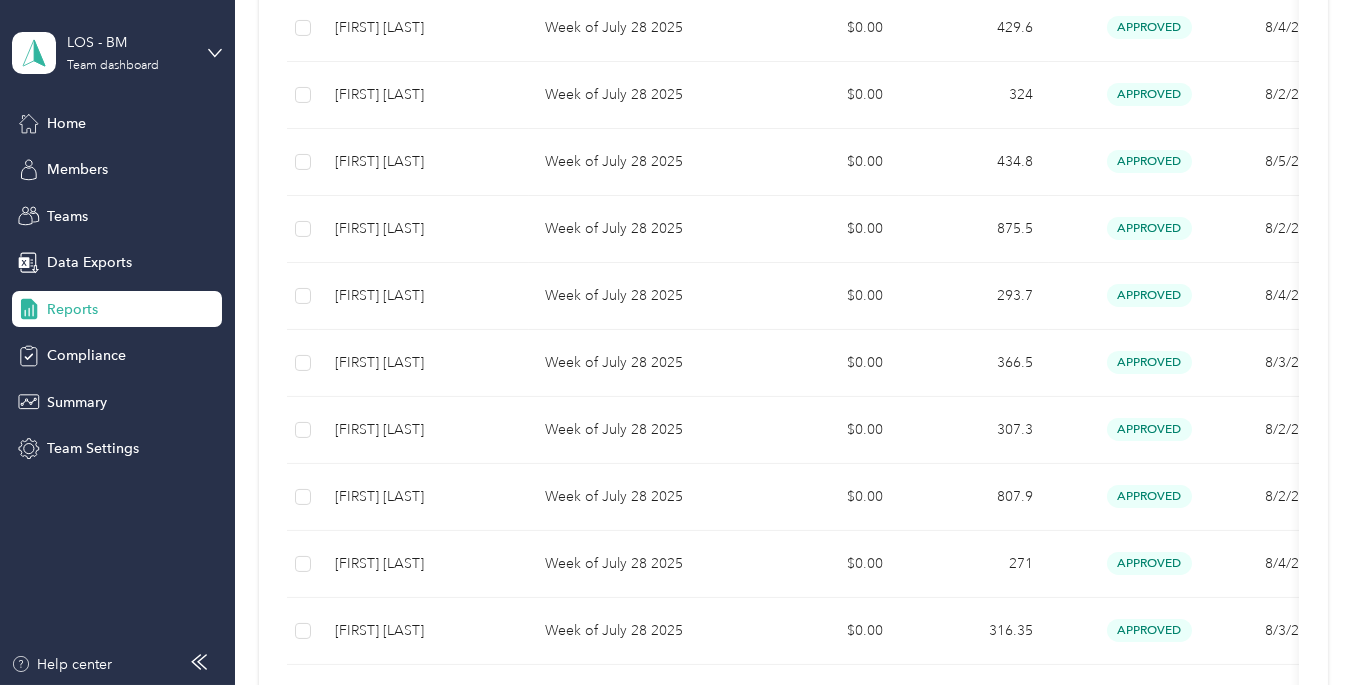 scroll, scrollTop: 0, scrollLeft: 0, axis: both 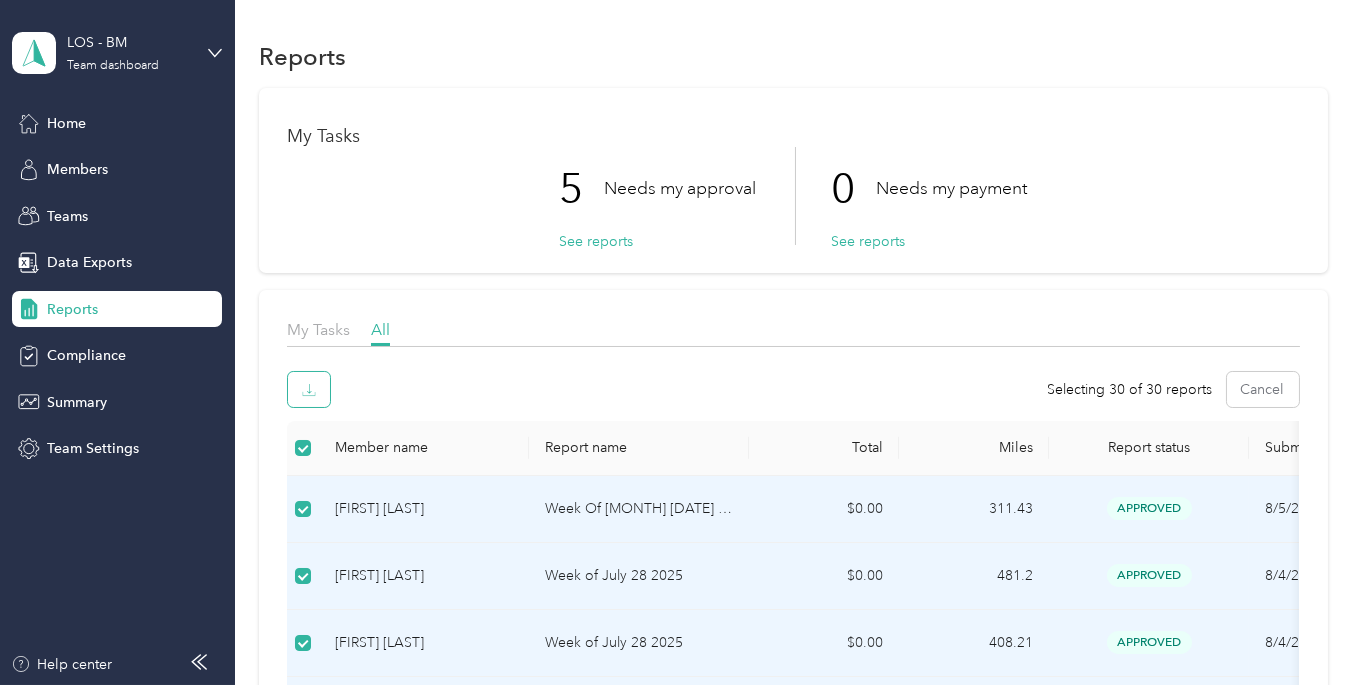 click at bounding box center [309, 389] 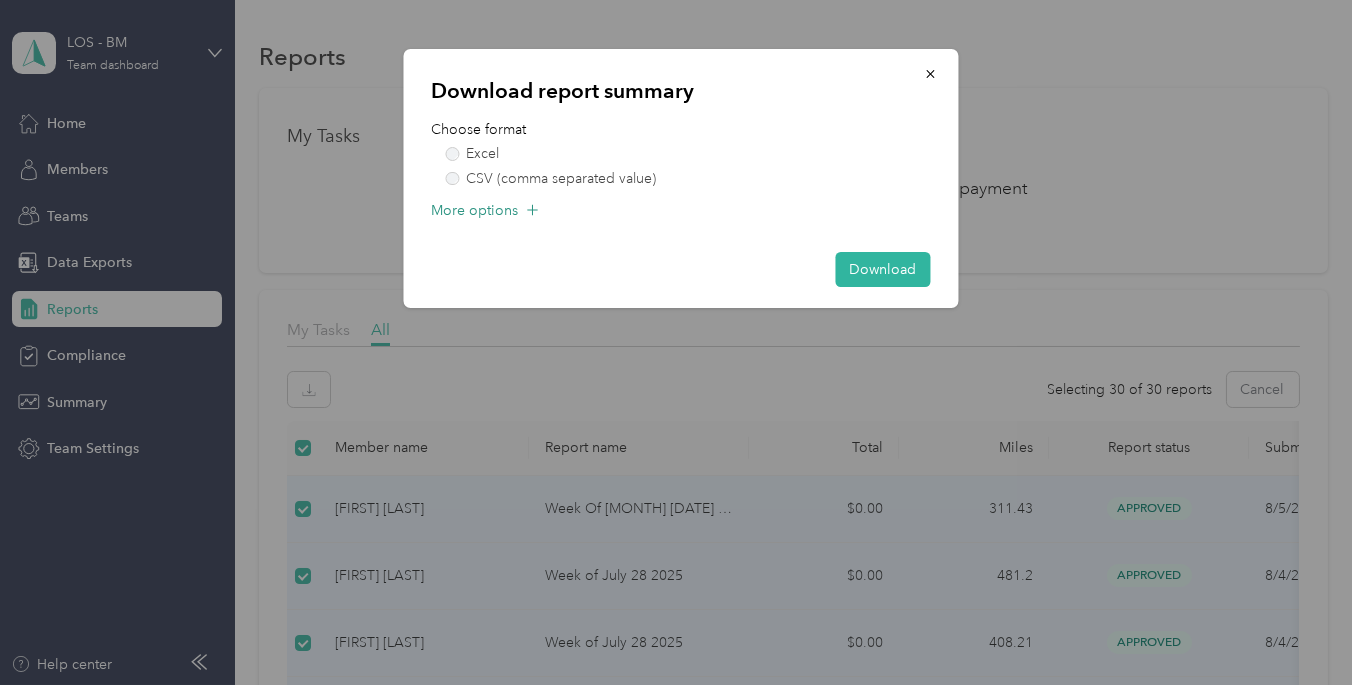 click on "More options" at bounding box center (475, 210) 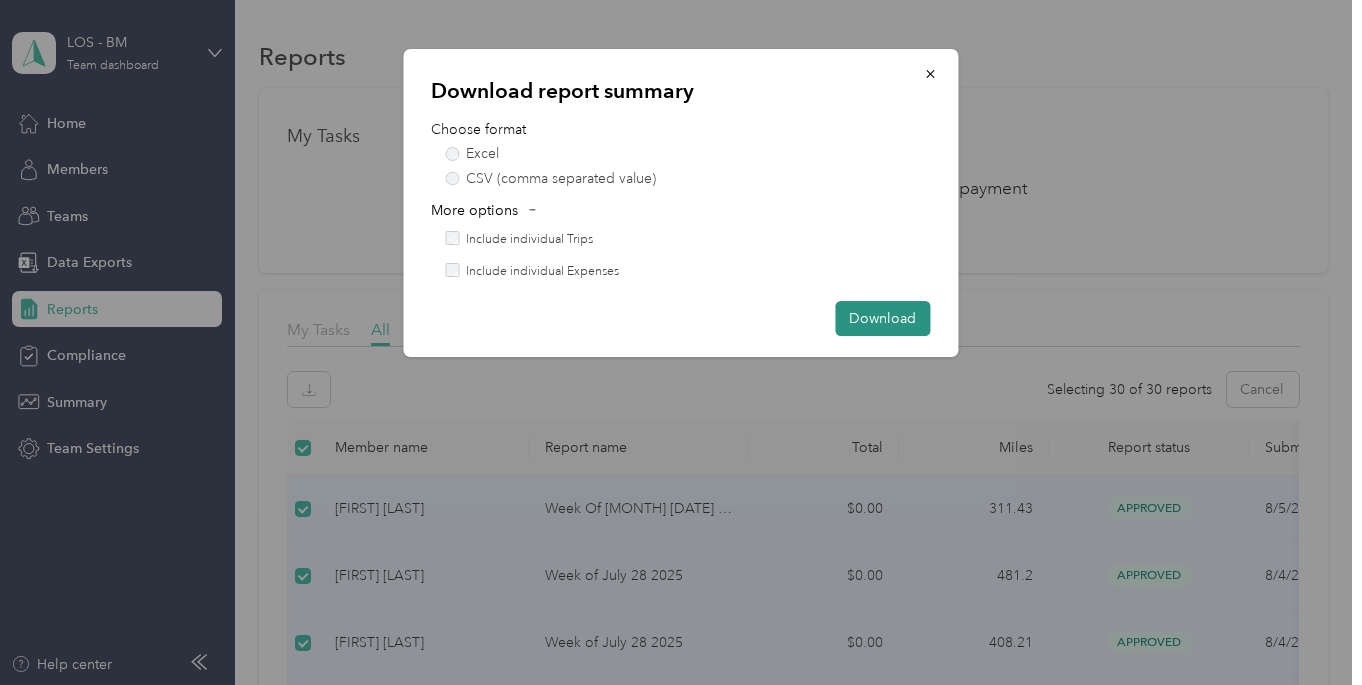 click on "Download" at bounding box center [883, 318] 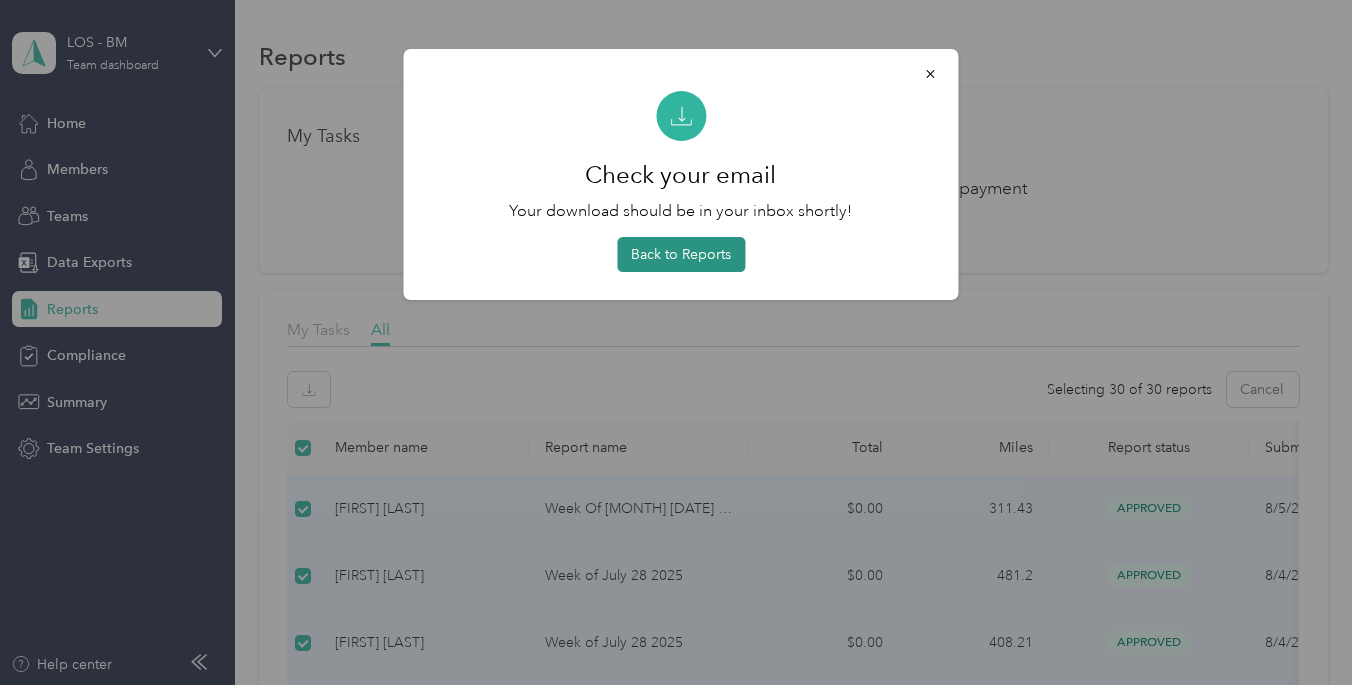 click on "Back to Reports" at bounding box center [681, 254] 